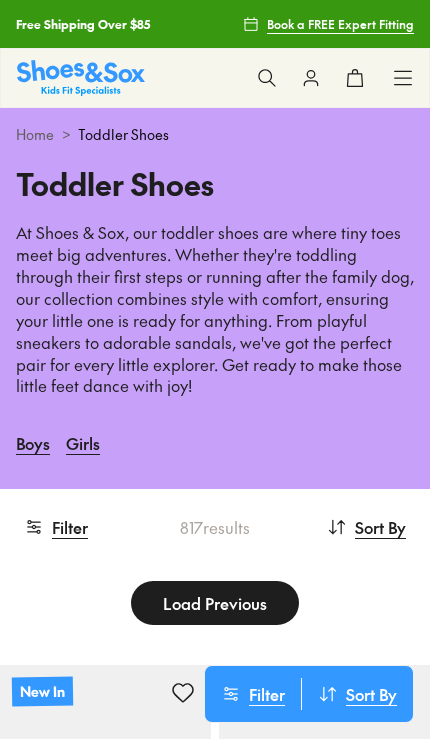 scroll, scrollTop: 0, scrollLeft: 0, axis: both 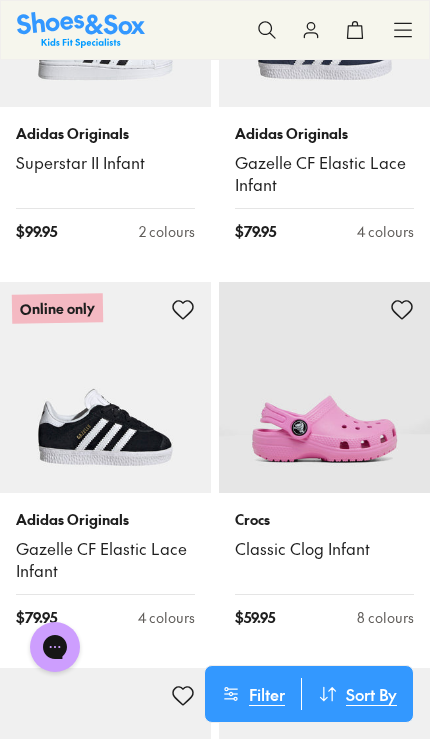 click at bounding box center (105, 387) 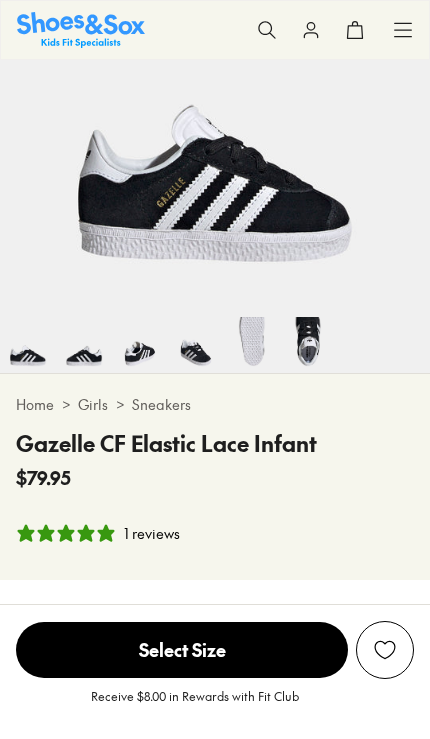 scroll, scrollTop: 221, scrollLeft: 0, axis: vertical 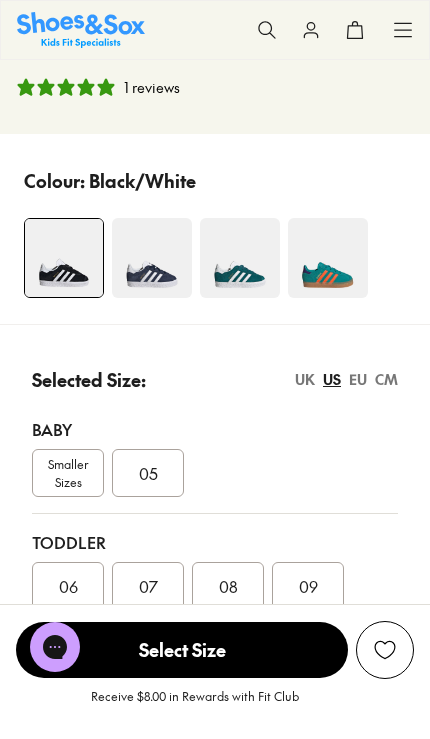 click on "010" at bounding box center [68, 642] 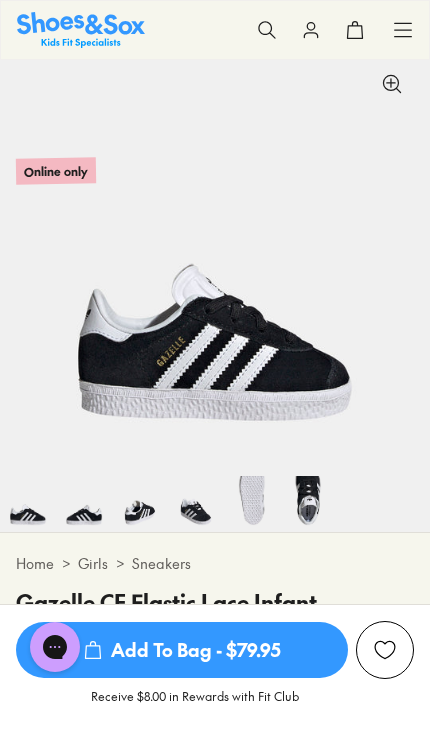 scroll, scrollTop: 0, scrollLeft: 0, axis: both 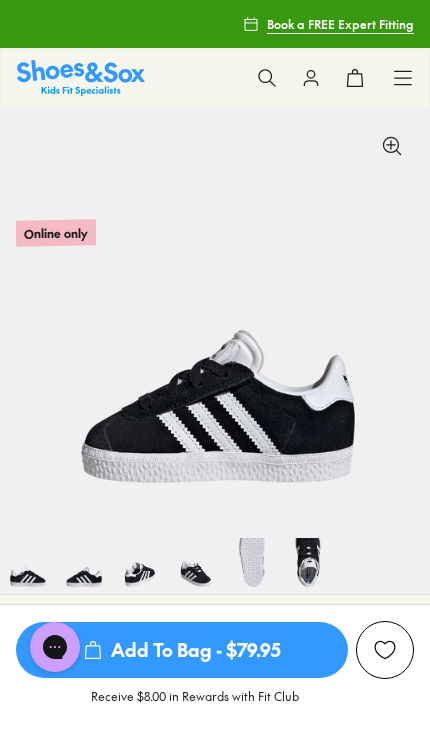 click on "Add To Bag - $79.95" at bounding box center (182, 650) 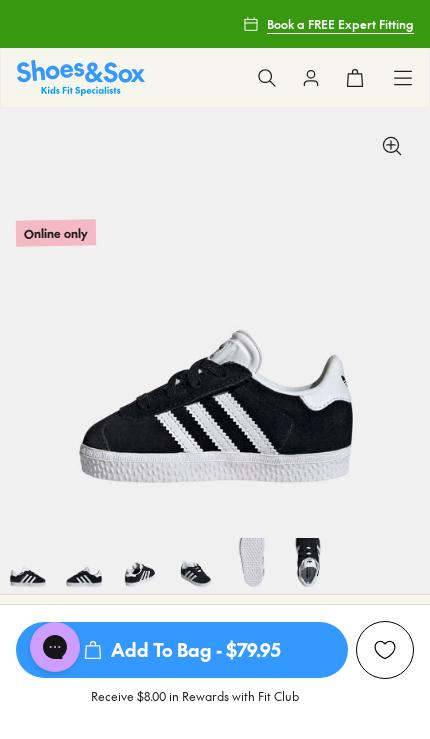 scroll, scrollTop: 0, scrollLeft: 430, axis: horizontal 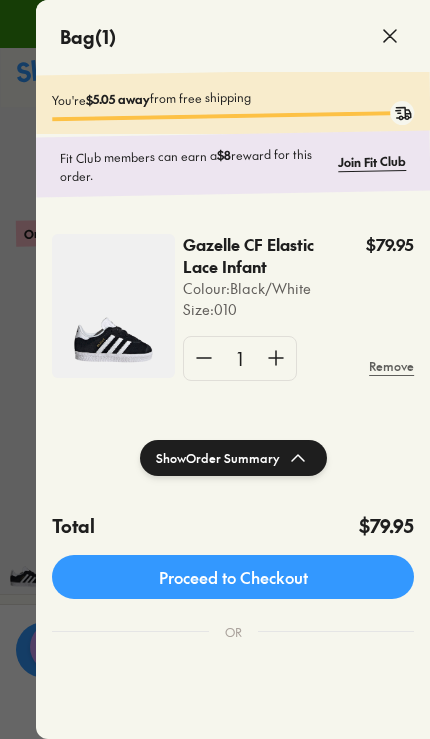 click 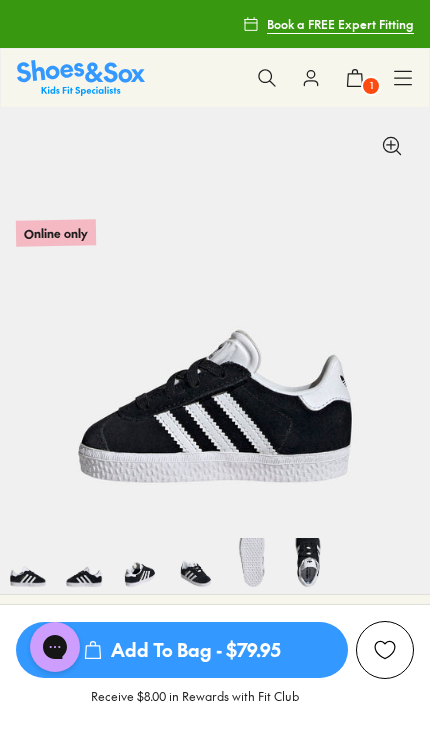 click 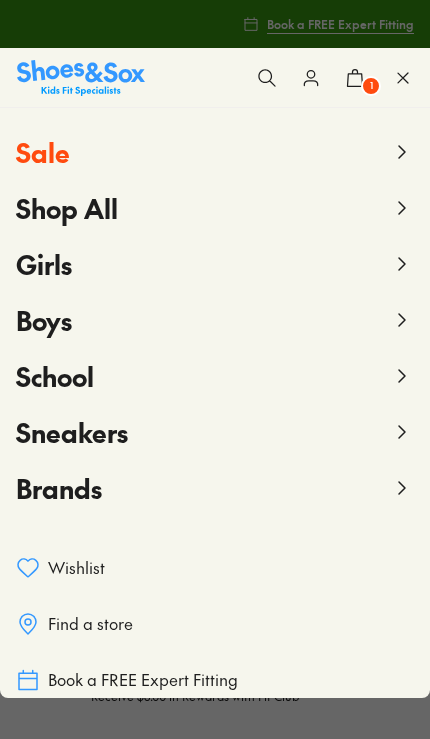 click on "Sale" at bounding box center (215, 152) 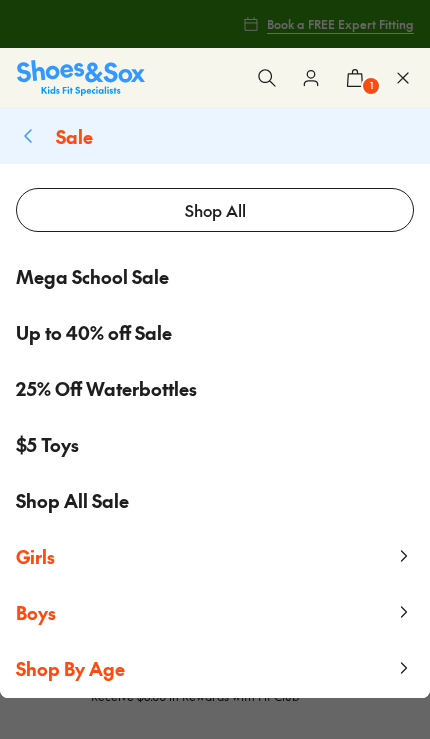 click on "Up to 40% off Sale" at bounding box center (94, 332) 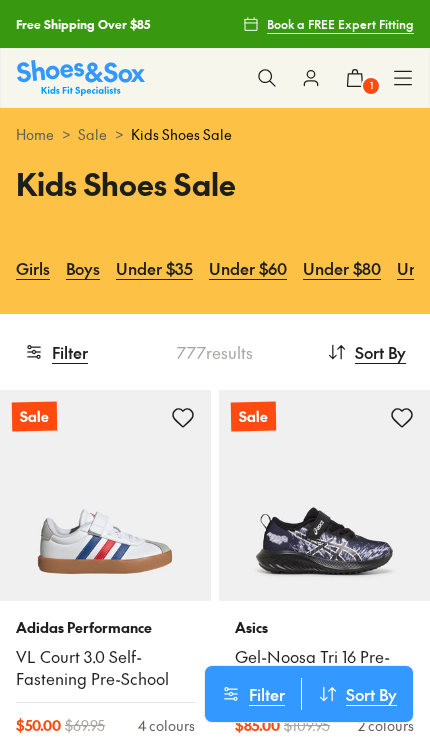 scroll, scrollTop: 0, scrollLeft: 0, axis: both 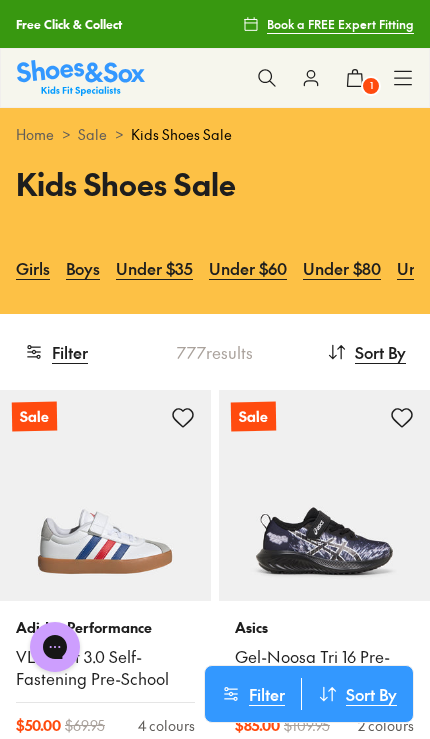 click on "Filter" at bounding box center [56, 352] 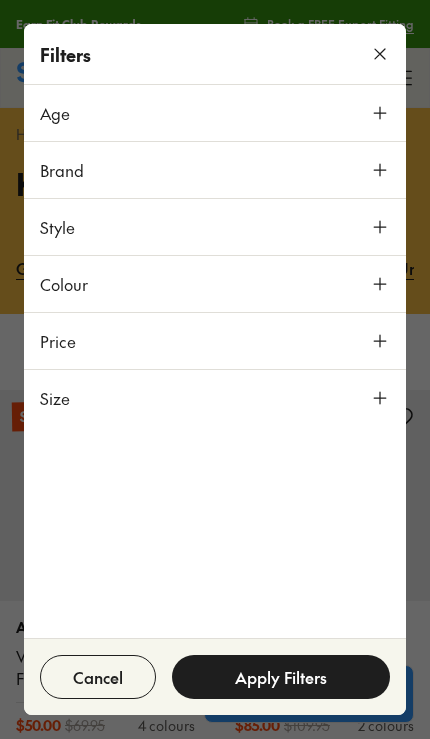 click on "Size" at bounding box center [215, 398] 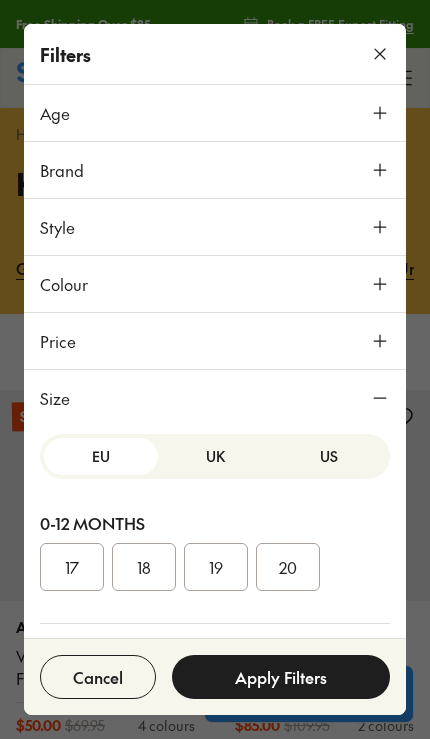 scroll, scrollTop: 0, scrollLeft: 0, axis: both 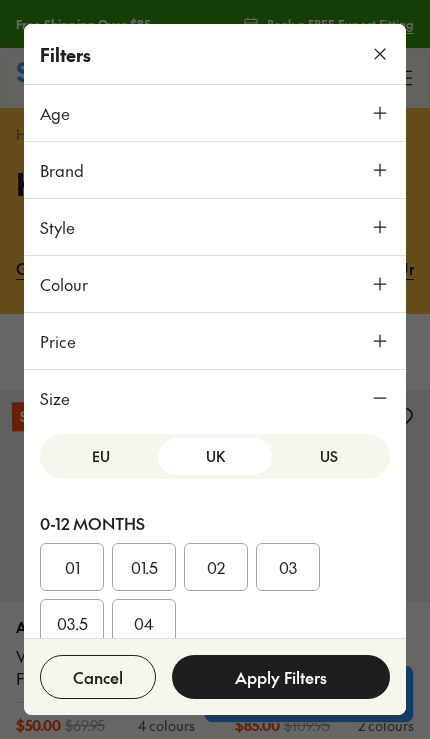 click on "US" at bounding box center [329, 456] 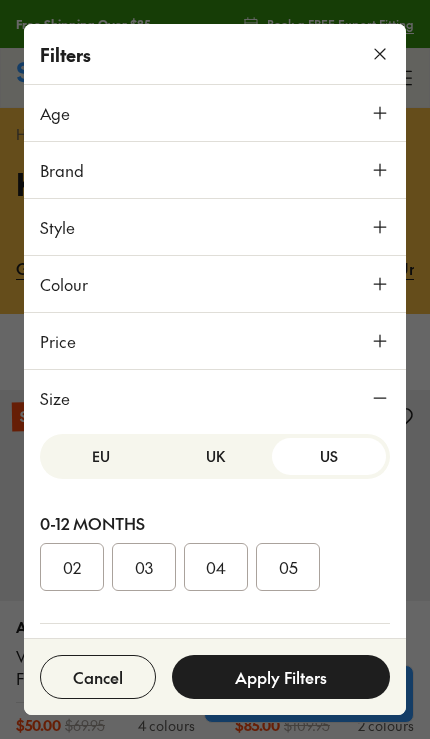 click on "0-12 Months 02 03 04 05" at bounding box center [215, 551] 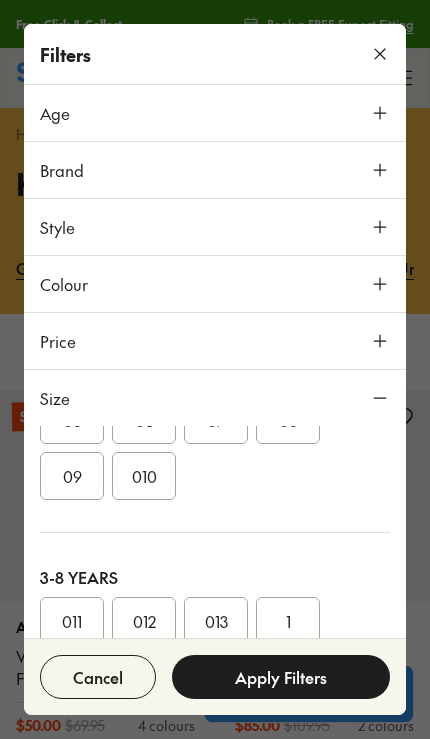 scroll, scrollTop: 285, scrollLeft: 0, axis: vertical 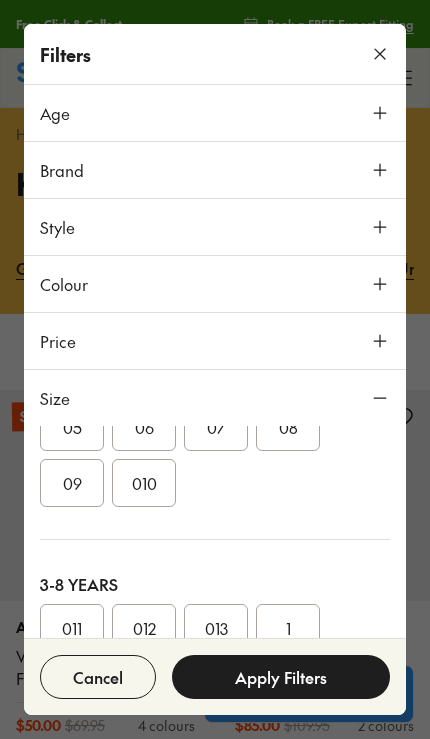 click on "010" at bounding box center [144, 483] 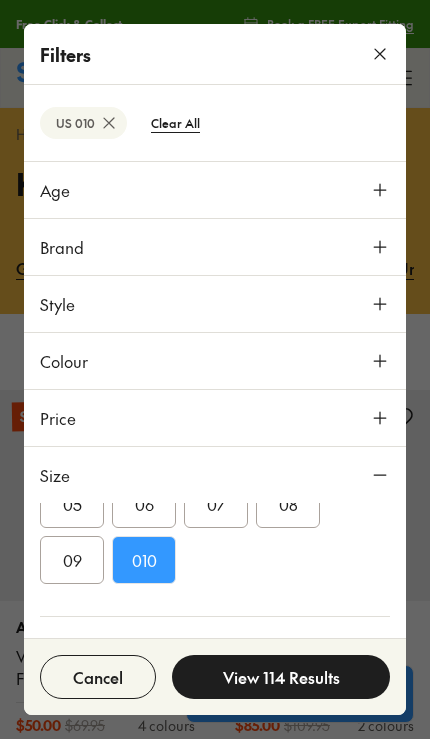 click on "View 114 Results" at bounding box center [281, 677] 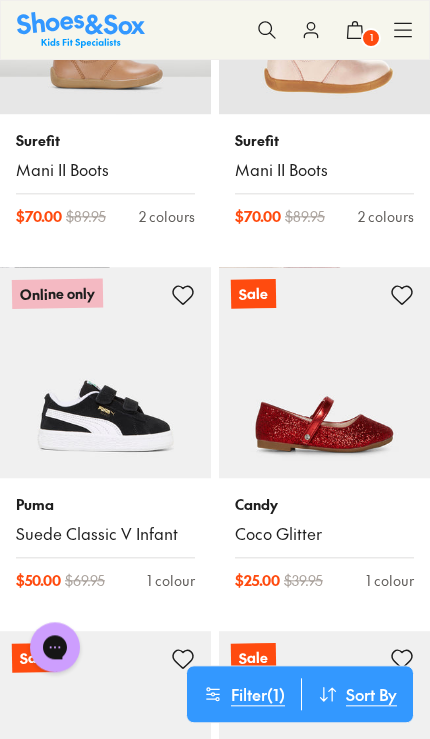 scroll, scrollTop: 3292, scrollLeft: 0, axis: vertical 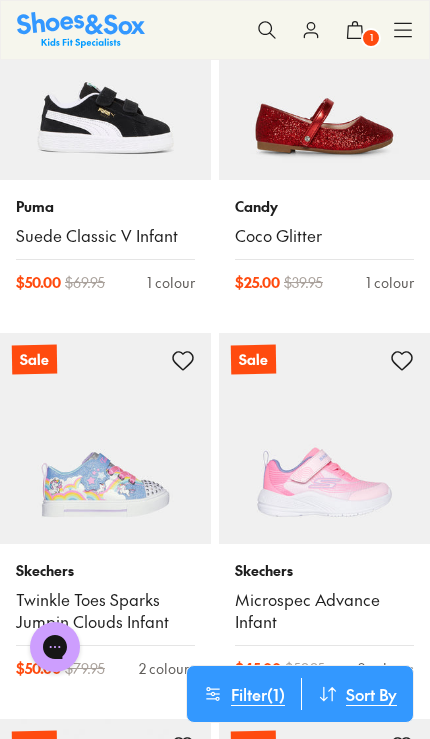 click at bounding box center (105, 74) 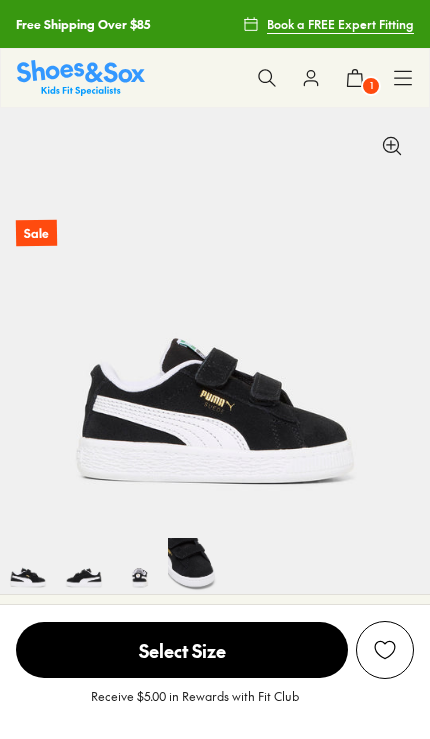 scroll, scrollTop: 106, scrollLeft: 0, axis: vertical 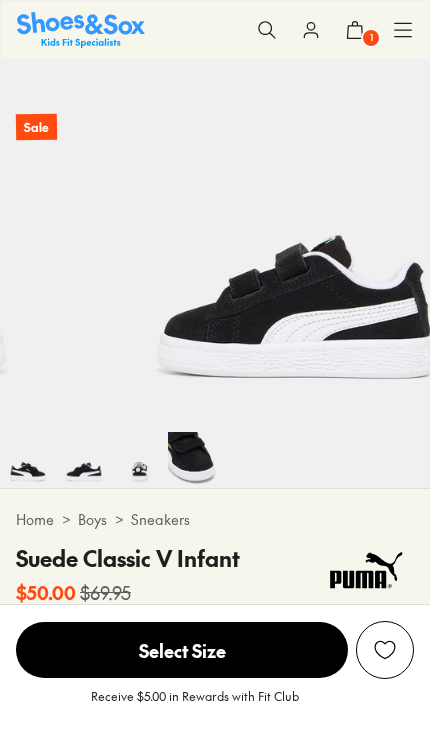 select on "*" 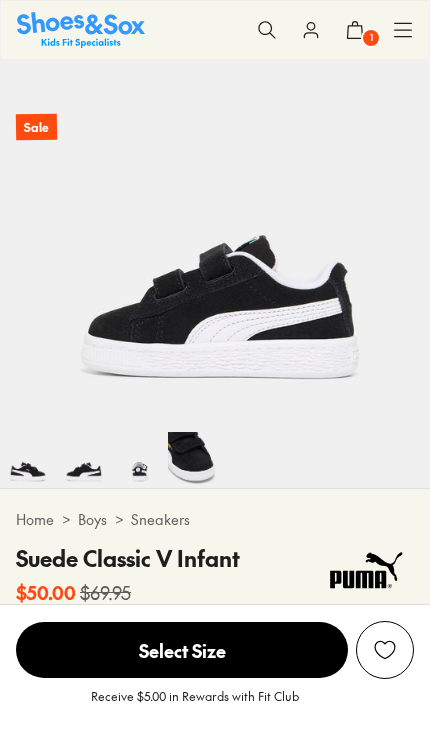 scroll, scrollTop: 0, scrollLeft: 0, axis: both 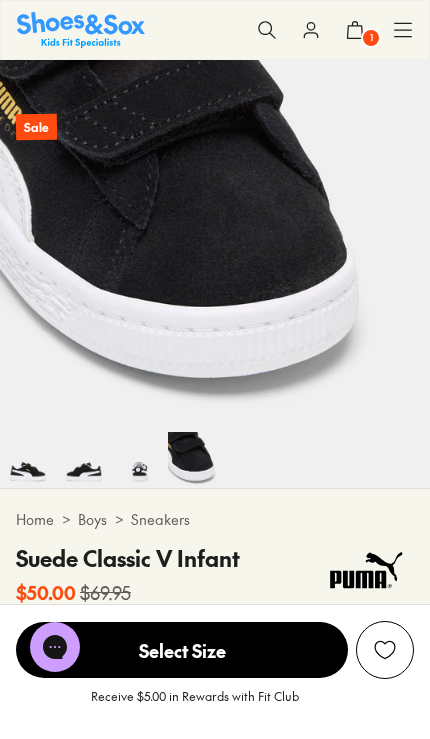 click 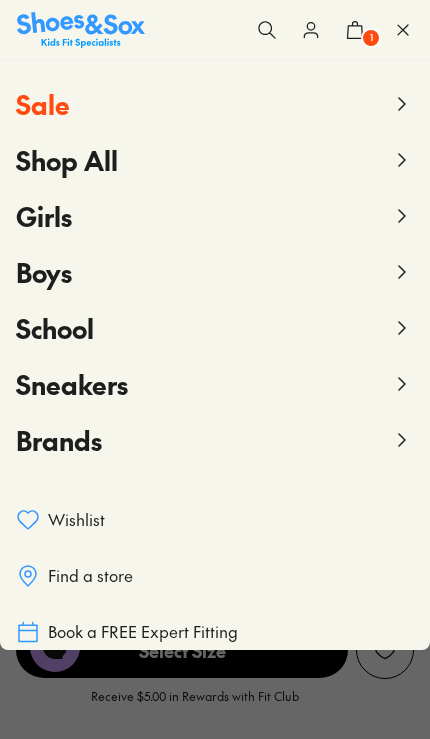 click on "Sale" at bounding box center (215, 104) 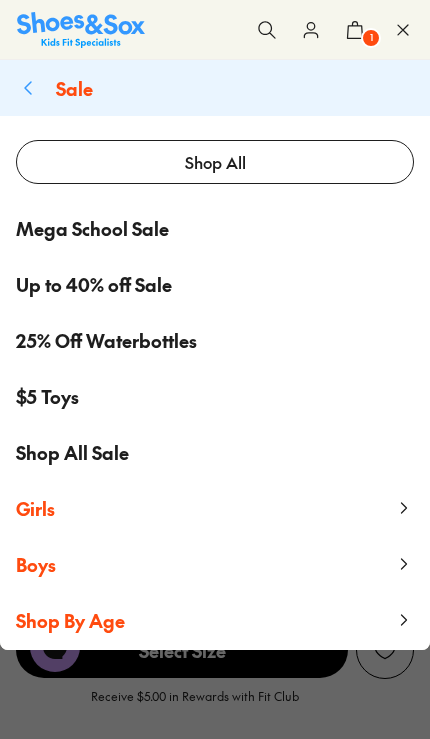 click on "Girls" at bounding box center [35, 508] 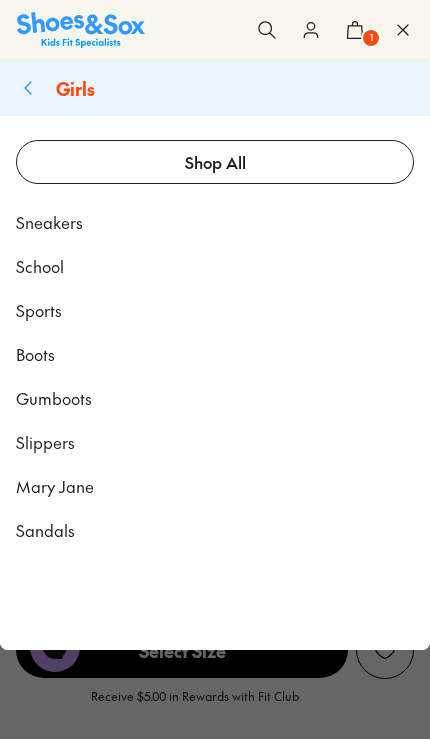 click on "Boots" at bounding box center [35, 354] 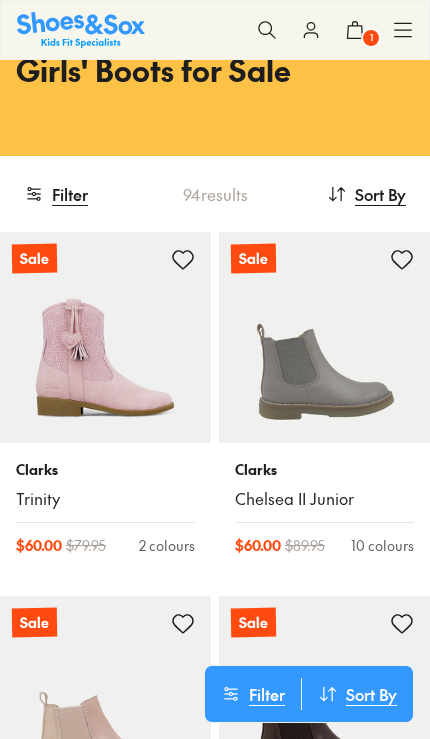 scroll, scrollTop: 0, scrollLeft: 0, axis: both 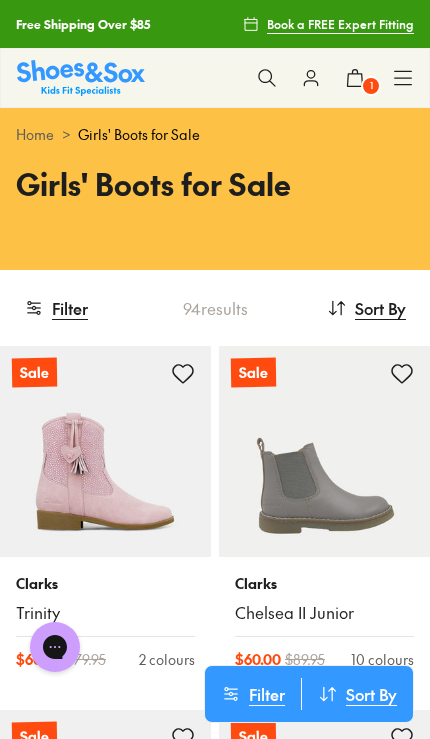 click 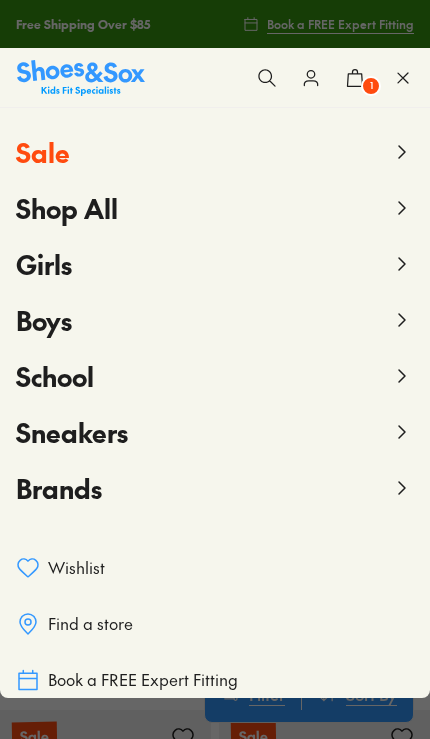 click on "Girls" at bounding box center [215, 264] 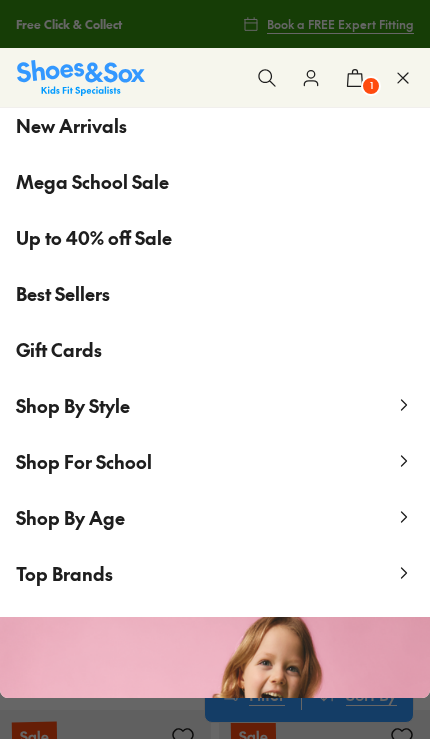 scroll, scrollTop: 166, scrollLeft: 0, axis: vertical 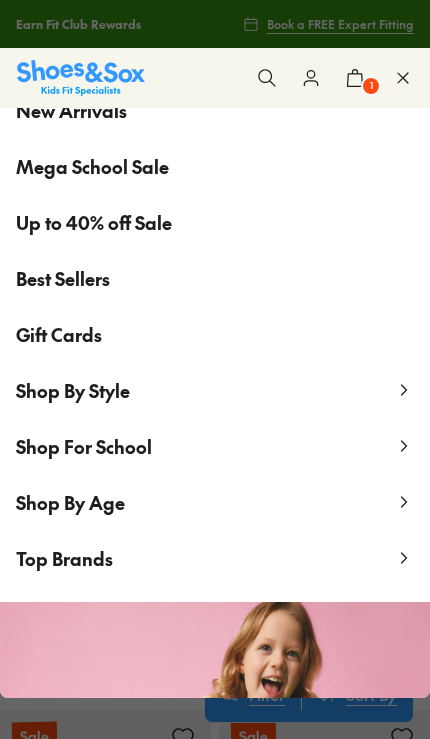 click on "Shop By Age" at bounding box center (70, 502) 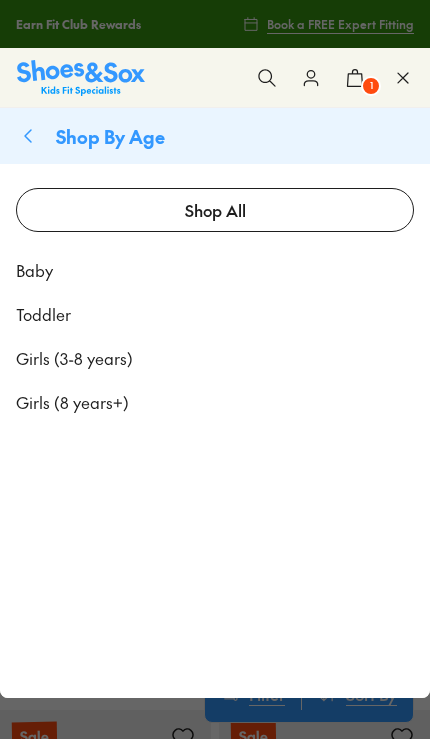 click on "Girls (3-8 years)" at bounding box center (74, 358) 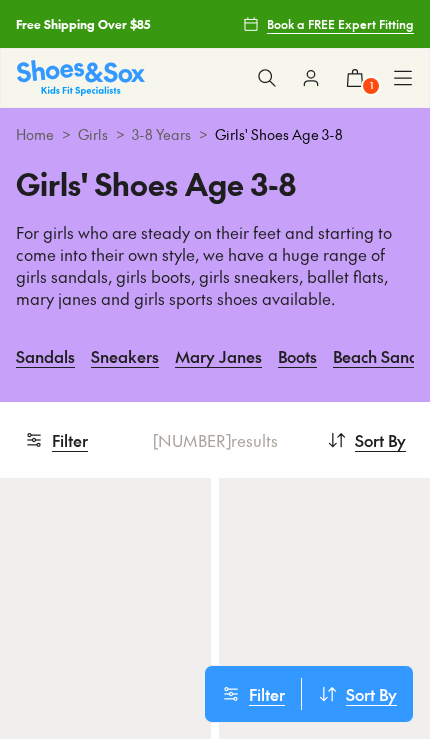 scroll, scrollTop: 0, scrollLeft: 0, axis: both 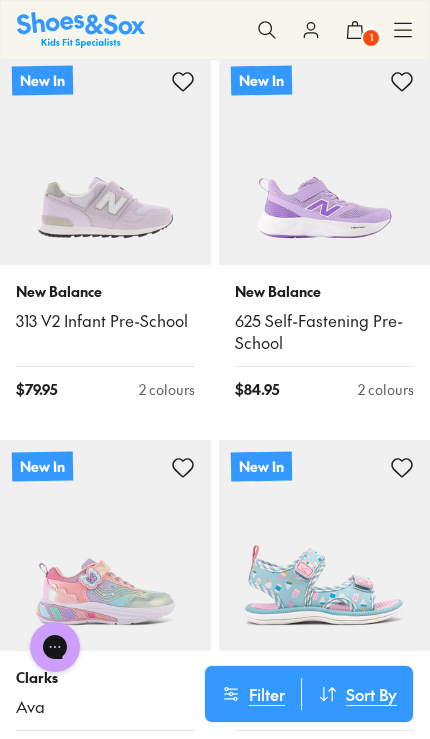 click at bounding box center [105, 159] 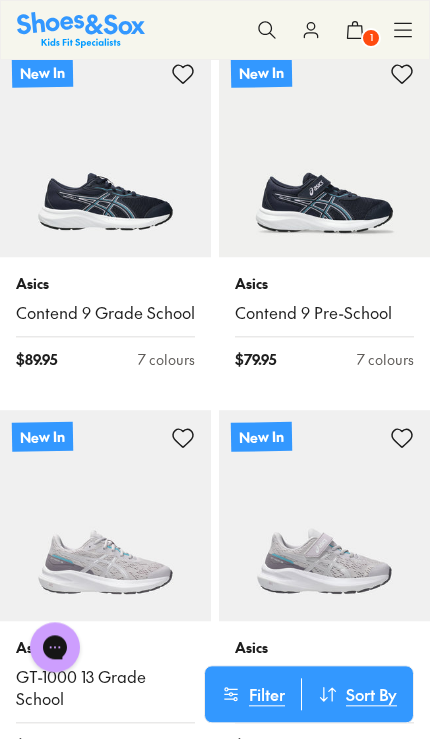 scroll, scrollTop: 6105, scrollLeft: 0, axis: vertical 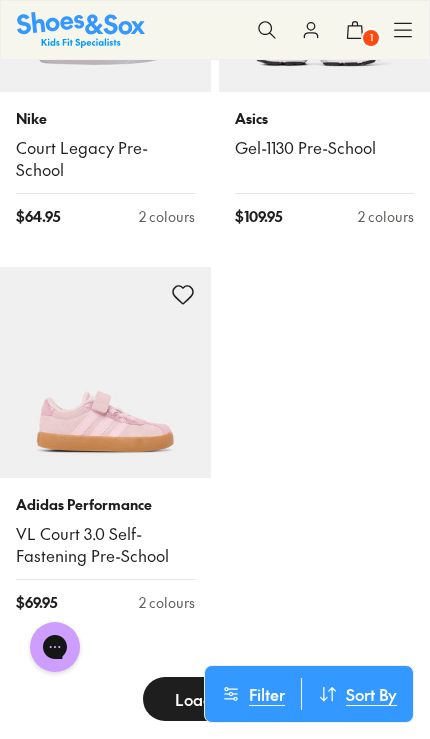 click on "Load More" at bounding box center [215, 699] 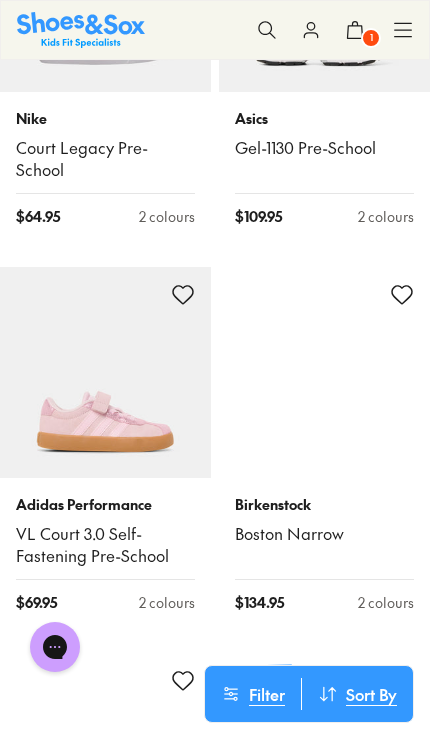 scroll, scrollTop: 0, scrollLeft: 0, axis: both 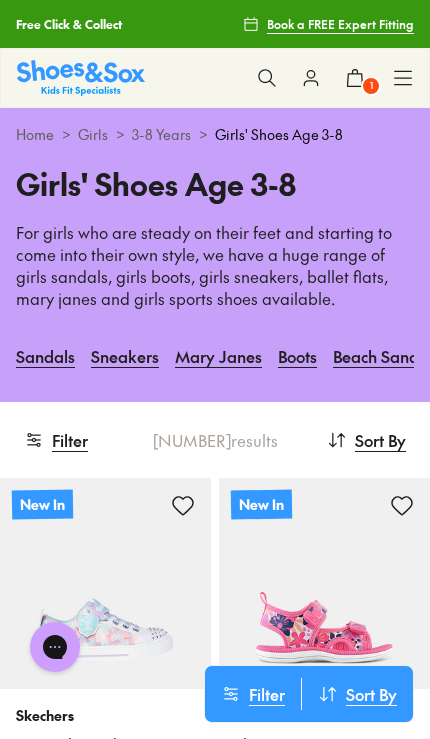 click at bounding box center [324, 583] 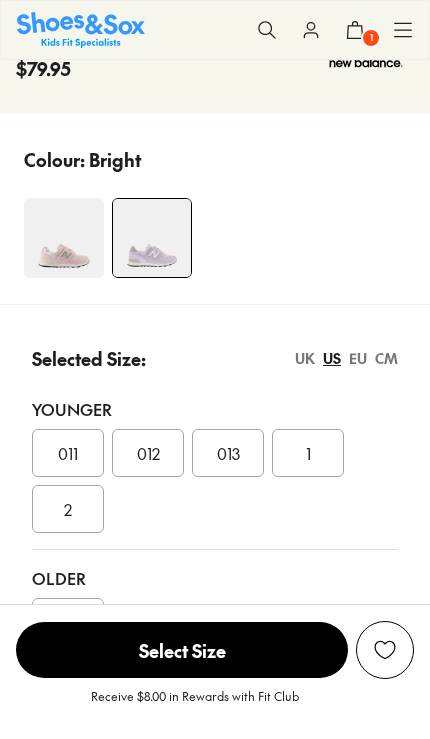 scroll, scrollTop: 761, scrollLeft: 0, axis: vertical 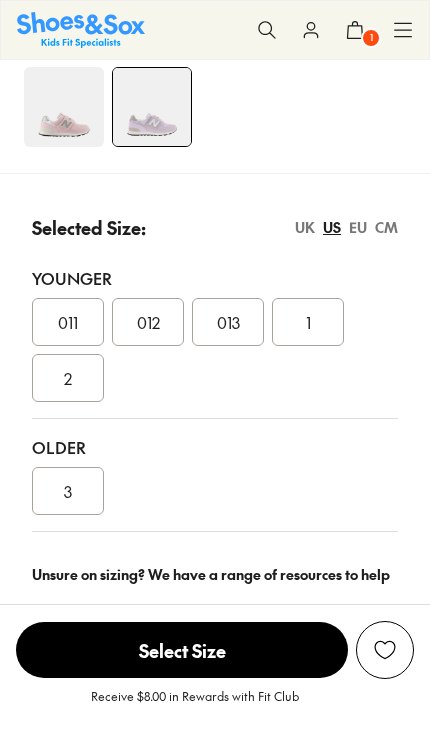 select on "*" 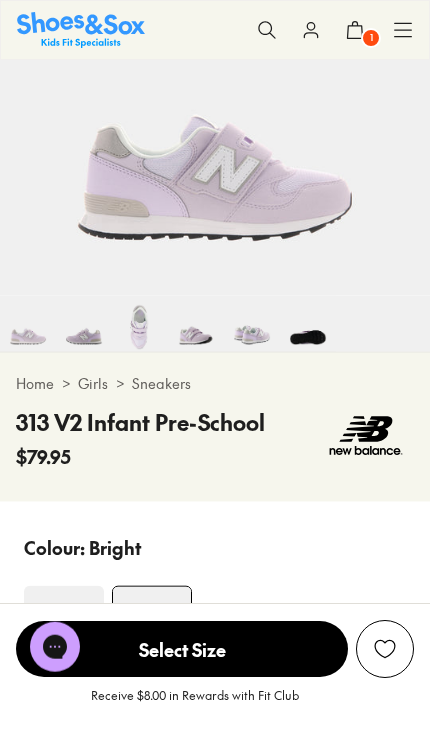 scroll, scrollTop: 237, scrollLeft: 0, axis: vertical 